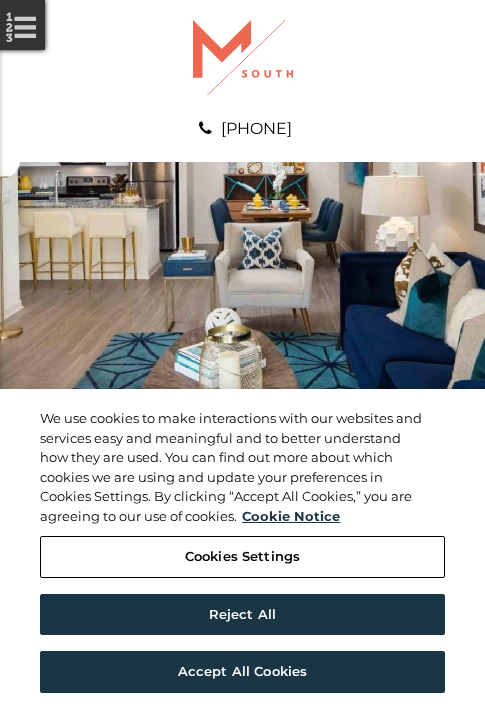 scroll, scrollTop: 0, scrollLeft: 0, axis: both 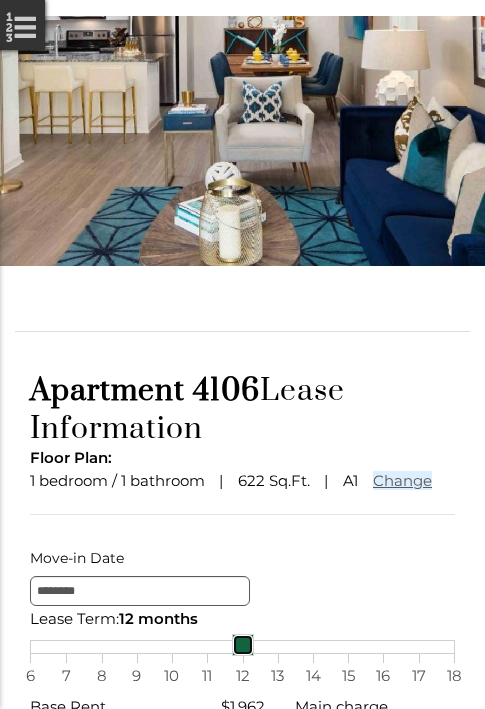 click at bounding box center (243, 645) 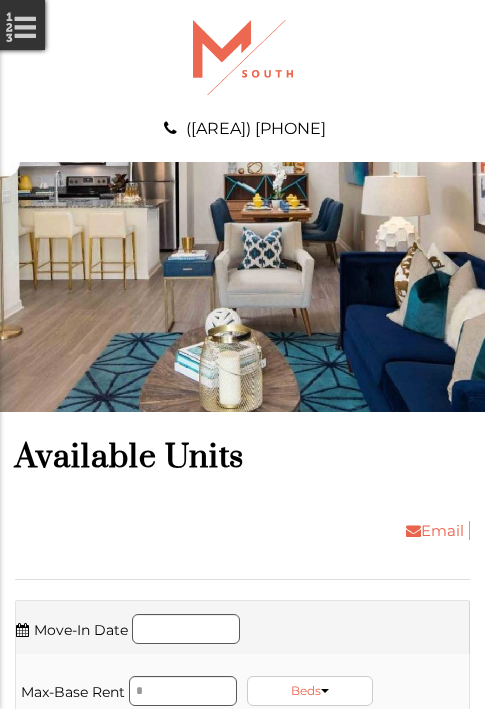 scroll, scrollTop: 0, scrollLeft: 0, axis: both 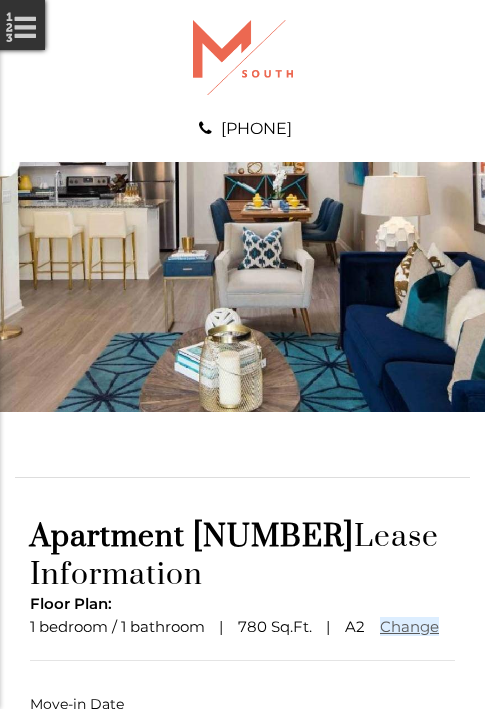 click at bounding box center [243, 791] 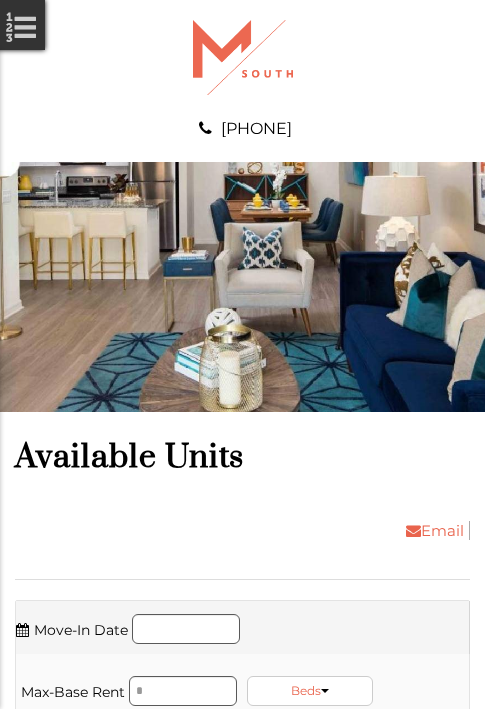 scroll, scrollTop: 0, scrollLeft: 0, axis: both 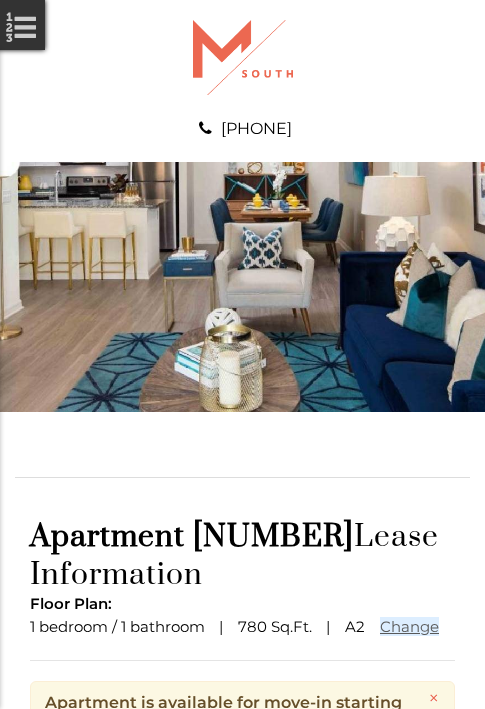 click at bounding box center (243, 886) 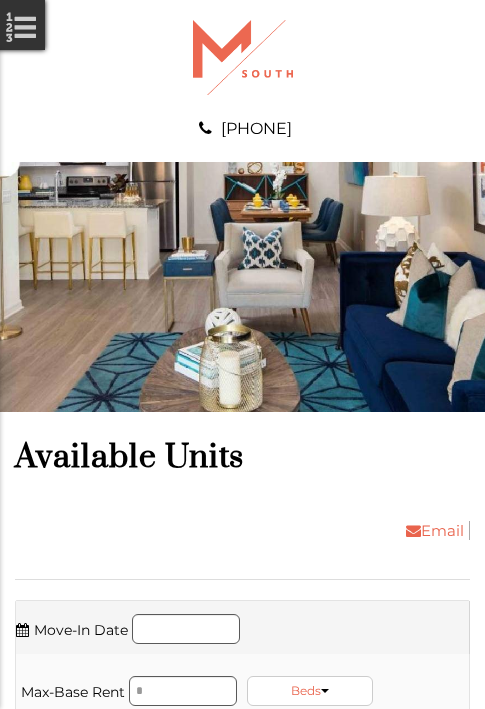 scroll, scrollTop: 0, scrollLeft: 0, axis: both 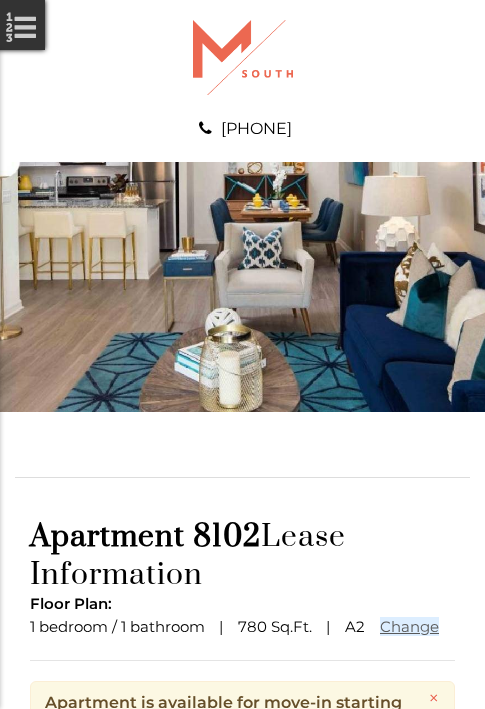 click at bounding box center [243, 886] 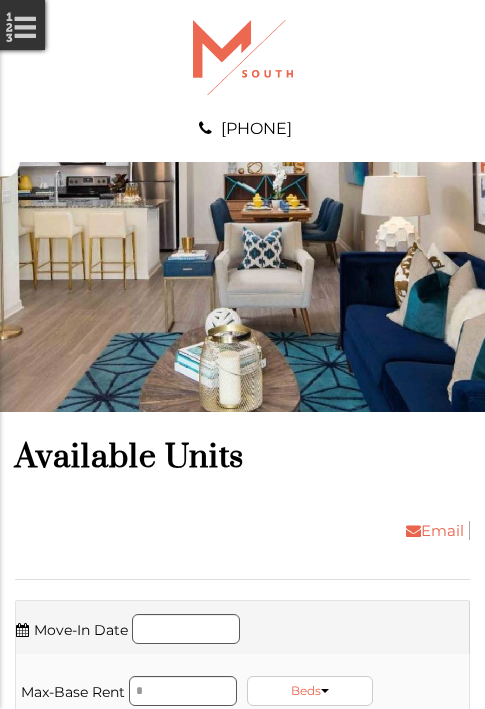 scroll, scrollTop: 0, scrollLeft: 0, axis: both 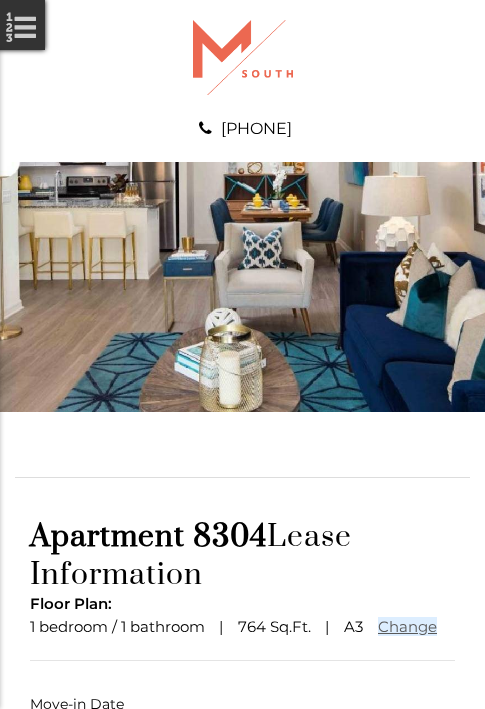 click at bounding box center [243, 791] 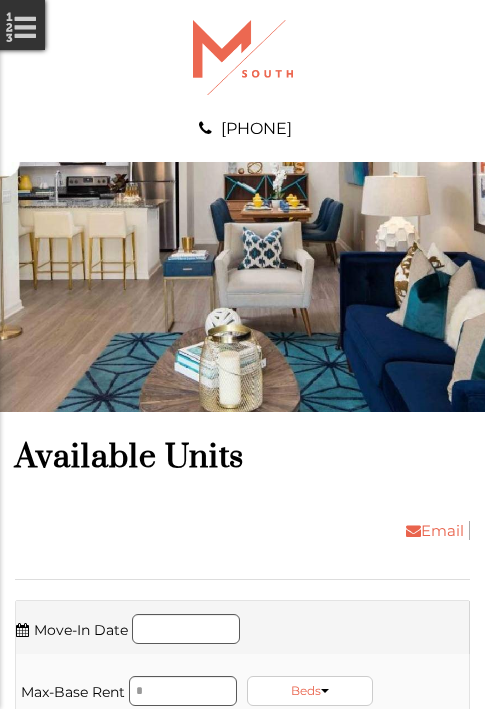 scroll, scrollTop: 0, scrollLeft: 0, axis: both 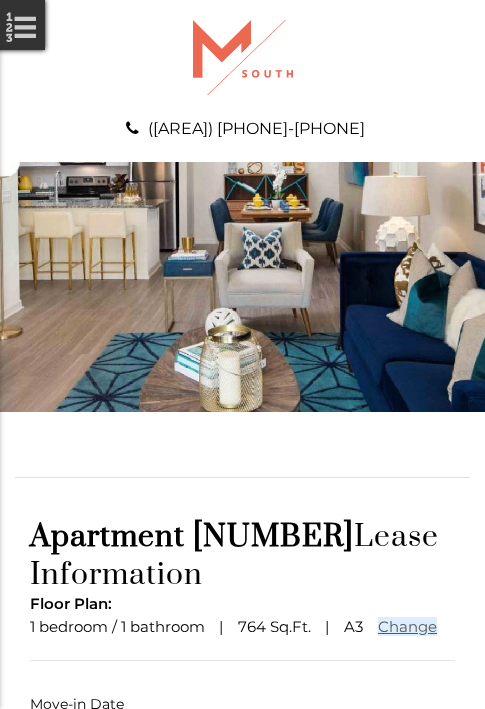 click at bounding box center (243, 791) 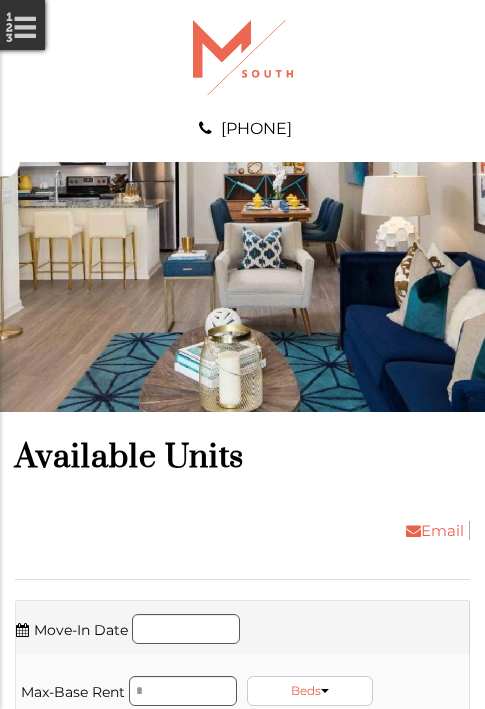 scroll, scrollTop: 0, scrollLeft: 0, axis: both 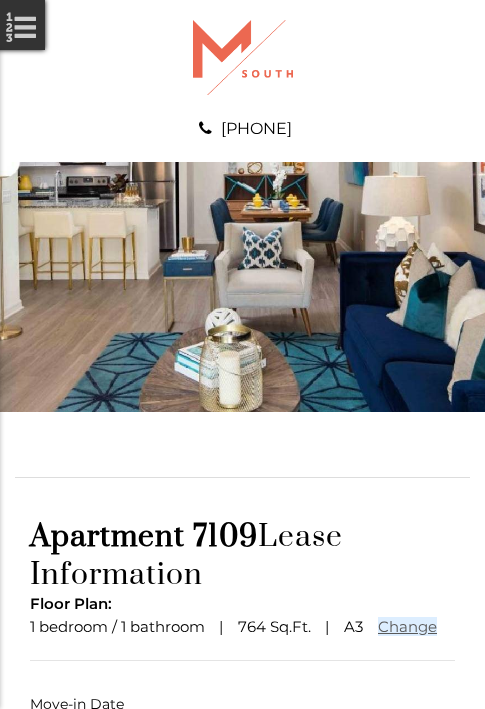 click at bounding box center (243, 791) 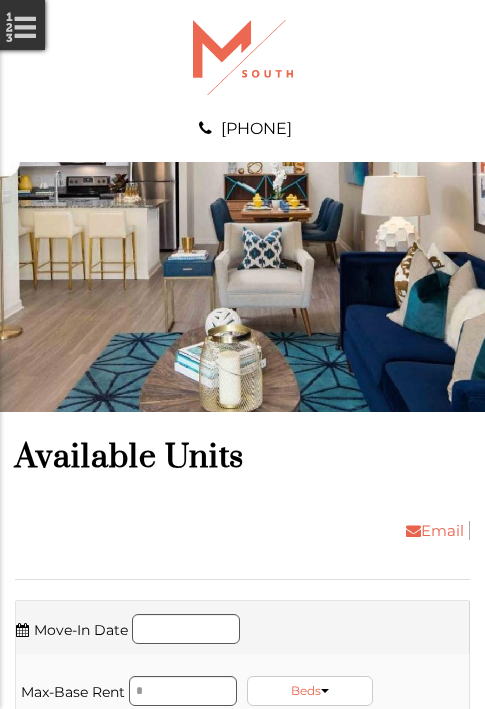 scroll, scrollTop: 0, scrollLeft: 0, axis: both 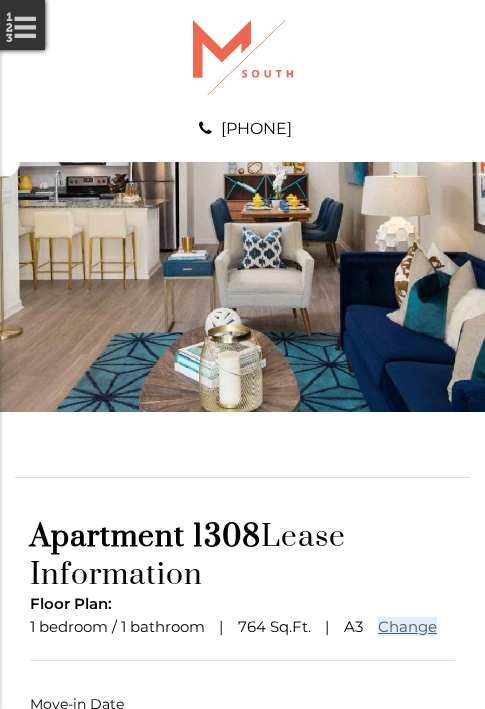 click at bounding box center [243, 791] 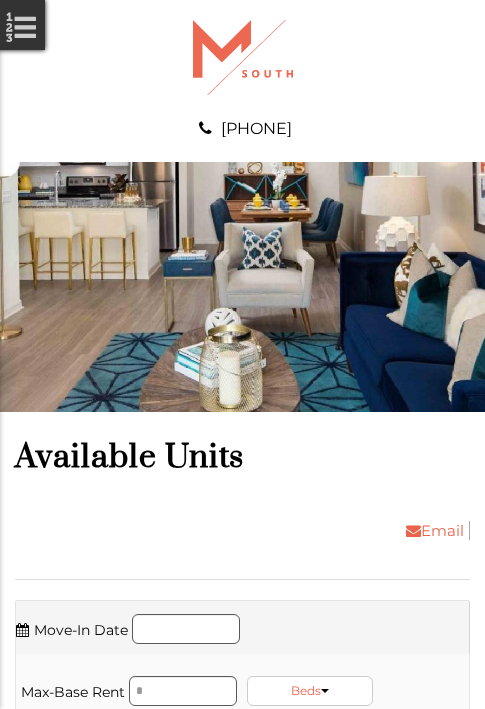 scroll, scrollTop: 0, scrollLeft: 0, axis: both 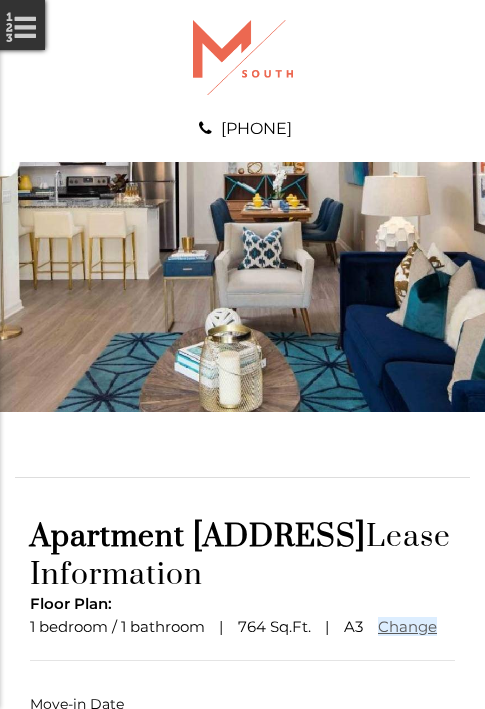 click at bounding box center [243, 791] 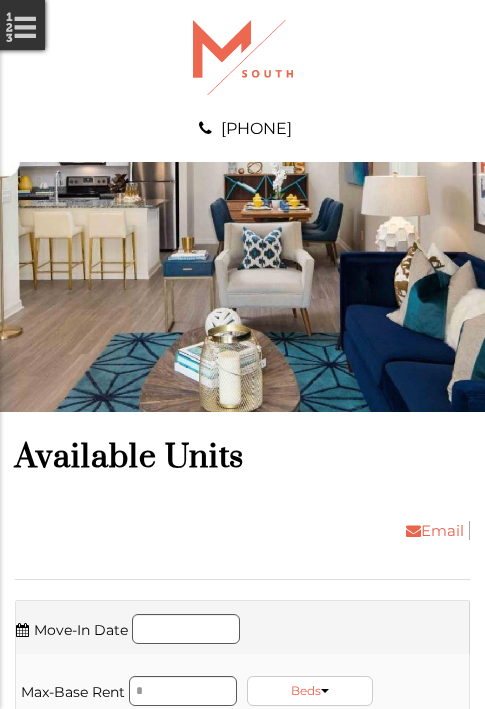 scroll, scrollTop: 0, scrollLeft: 0, axis: both 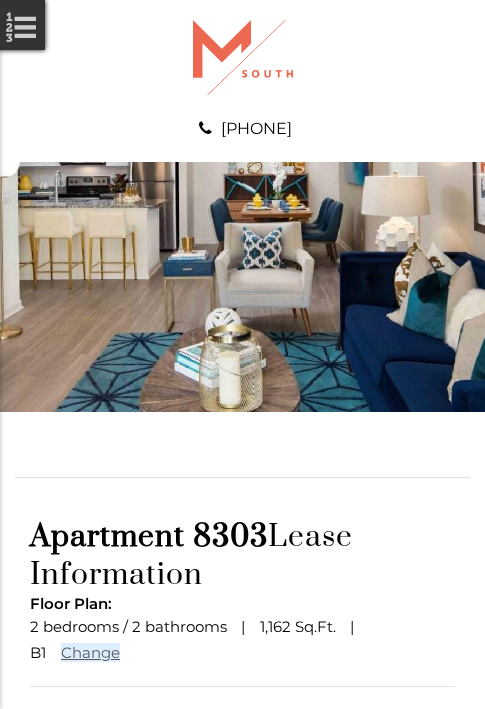 click at bounding box center (243, 817) 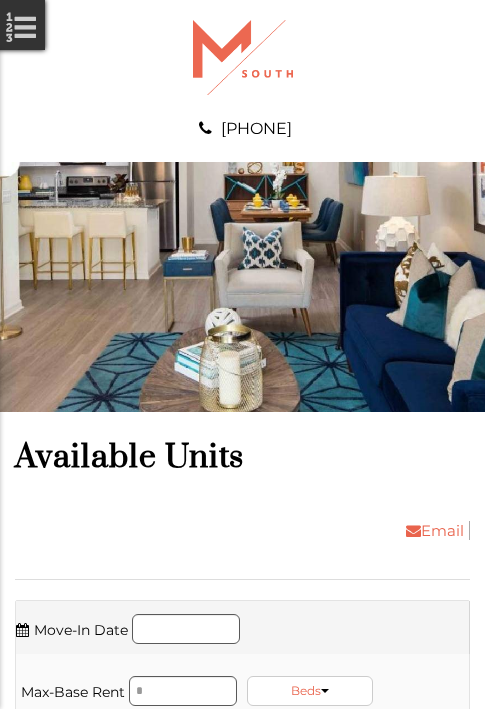 scroll, scrollTop: 0, scrollLeft: 0, axis: both 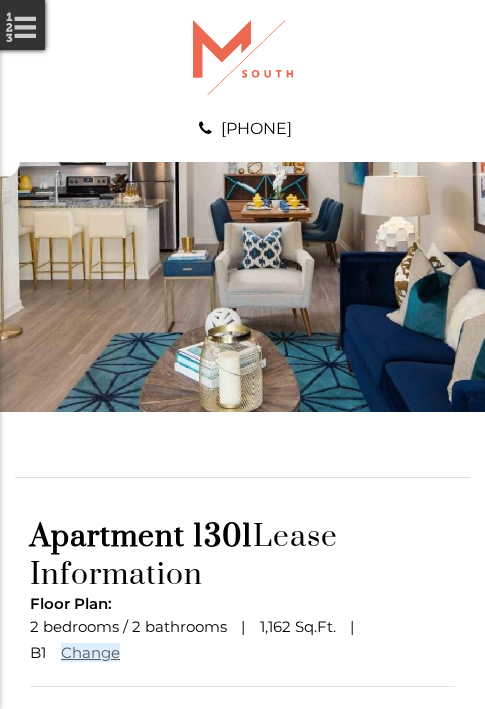 click at bounding box center (243, 817) 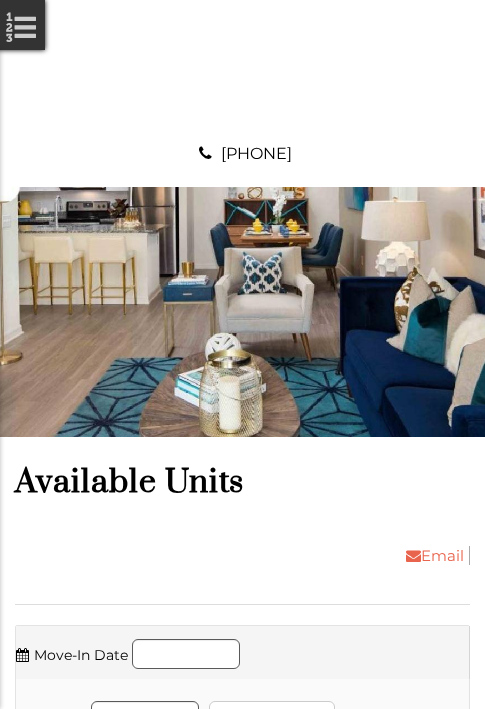 scroll, scrollTop: 0, scrollLeft: 0, axis: both 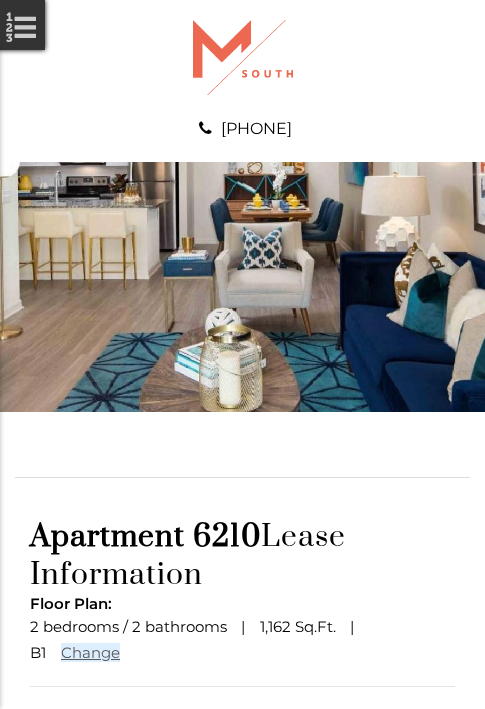 click at bounding box center (243, 817) 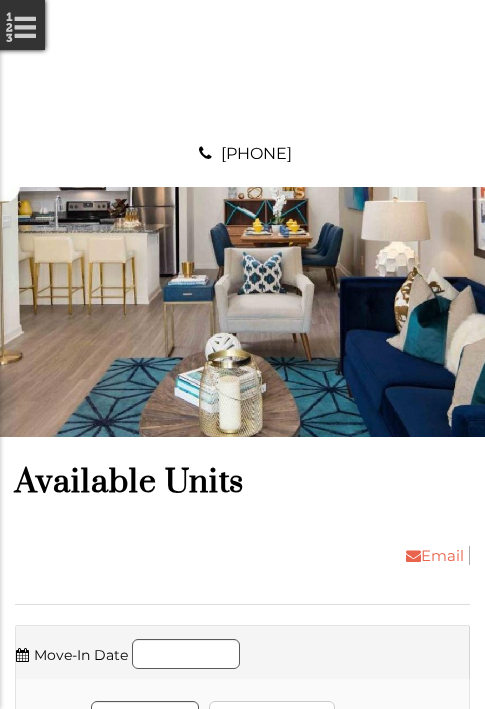 scroll, scrollTop: 0, scrollLeft: 0, axis: both 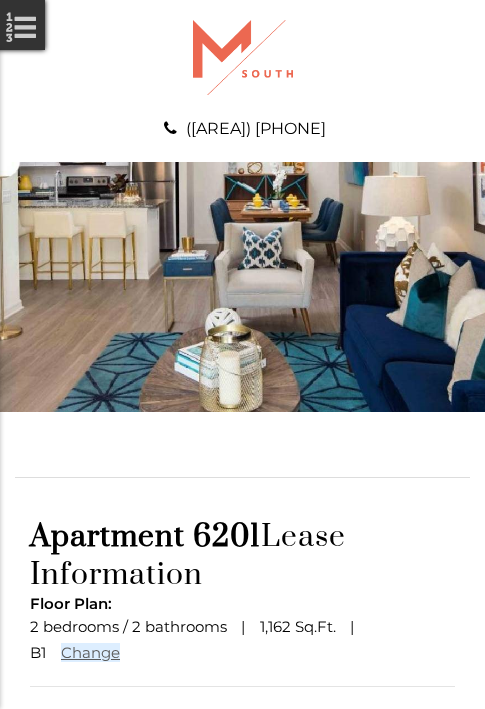 click at bounding box center (243, 817) 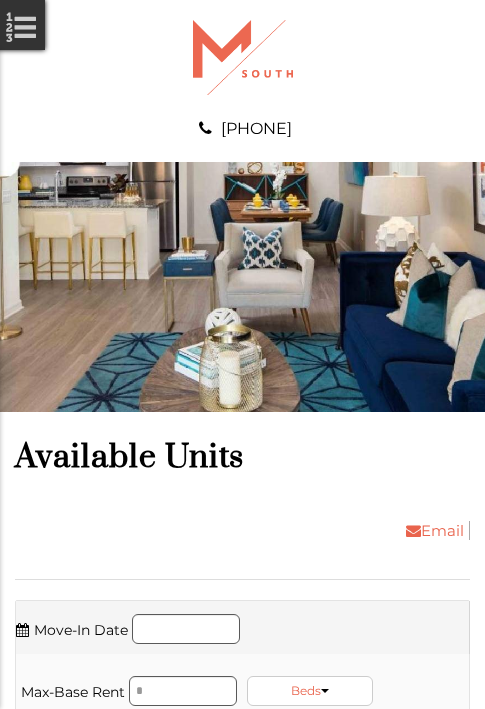 scroll, scrollTop: 0, scrollLeft: 0, axis: both 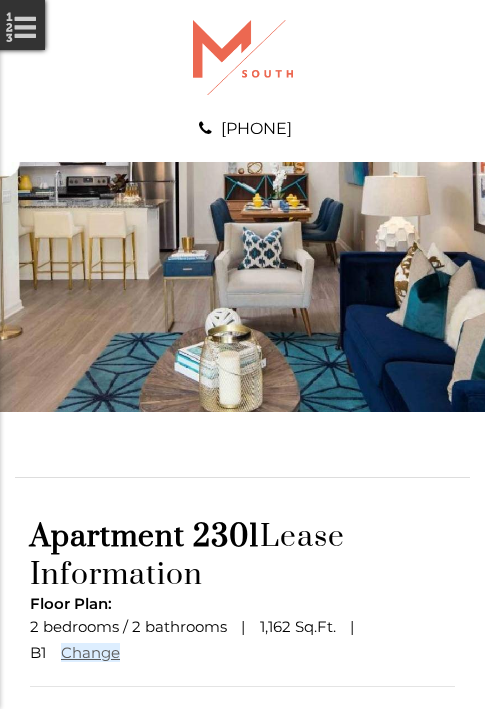click at bounding box center [243, 817] 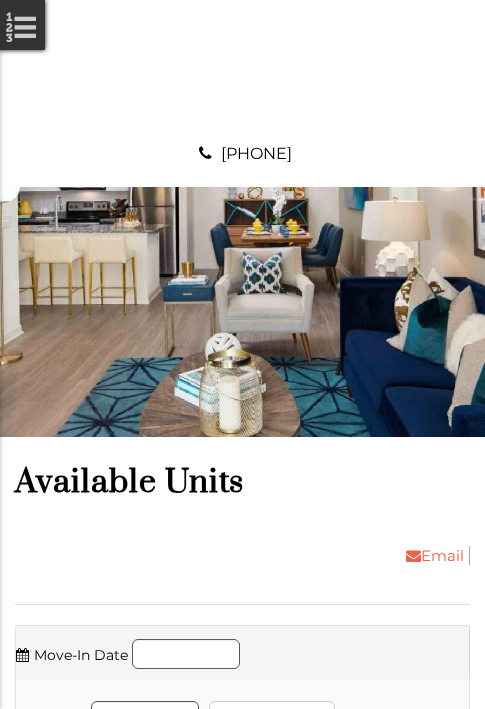 scroll, scrollTop: 0, scrollLeft: 0, axis: both 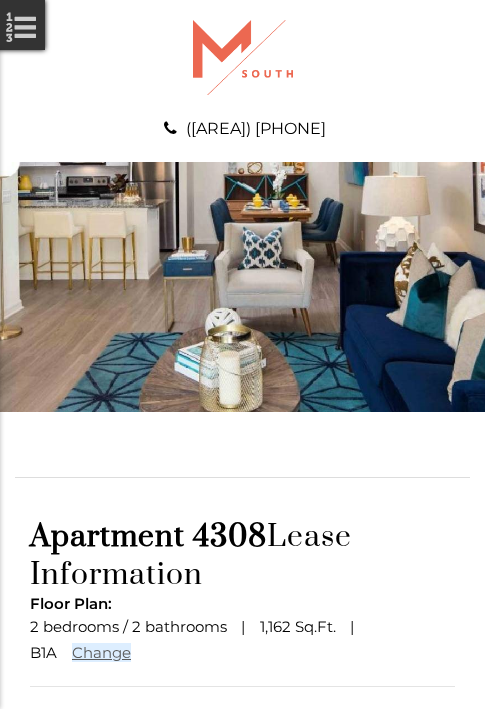 click at bounding box center (243, 817) 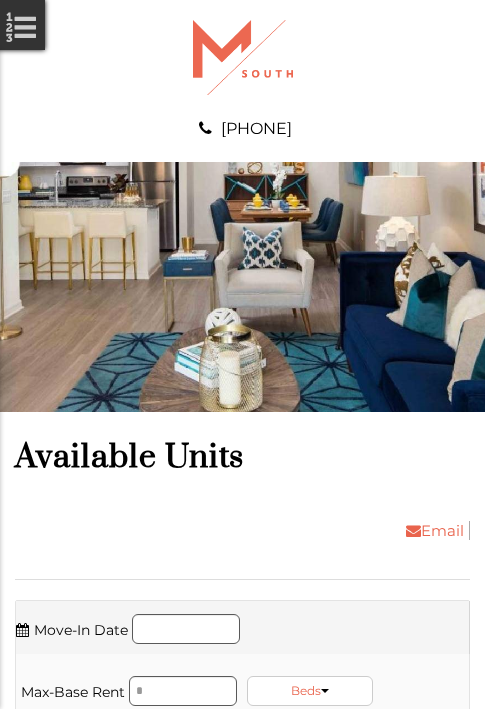 scroll, scrollTop: 0, scrollLeft: 0, axis: both 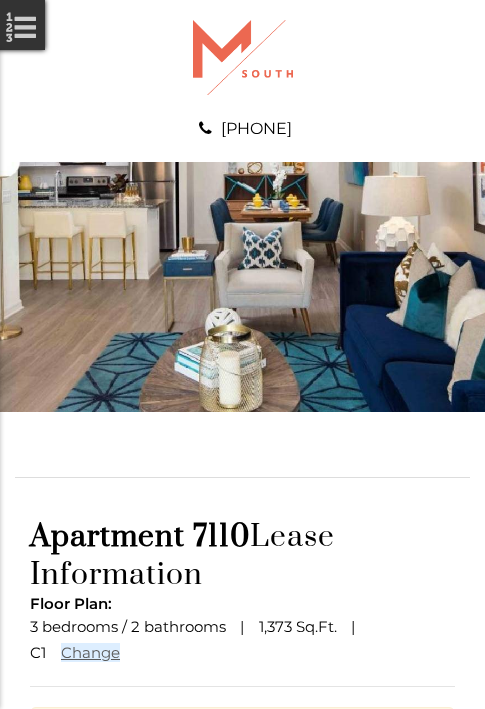 click at bounding box center (243, 912) 